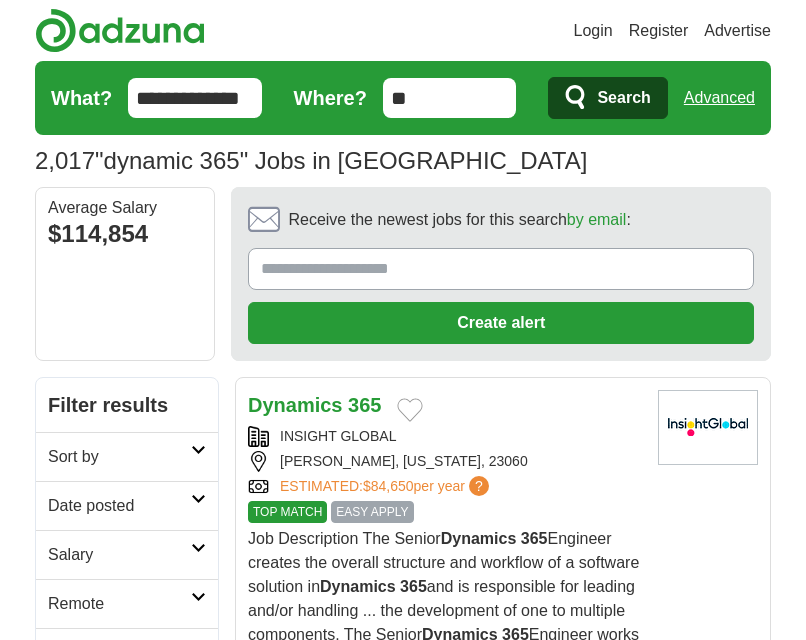 scroll, scrollTop: 0, scrollLeft: 0, axis: both 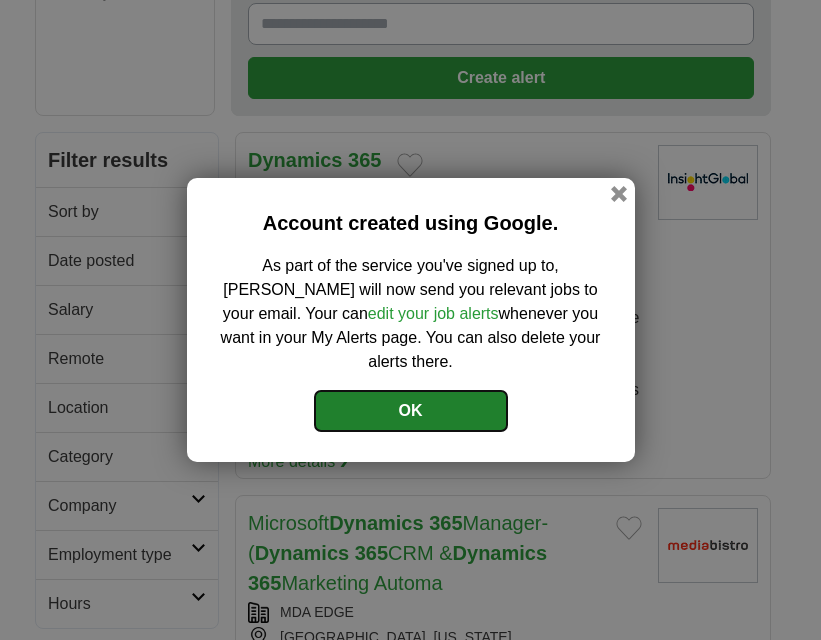 click on "OK" at bounding box center (411, 411) 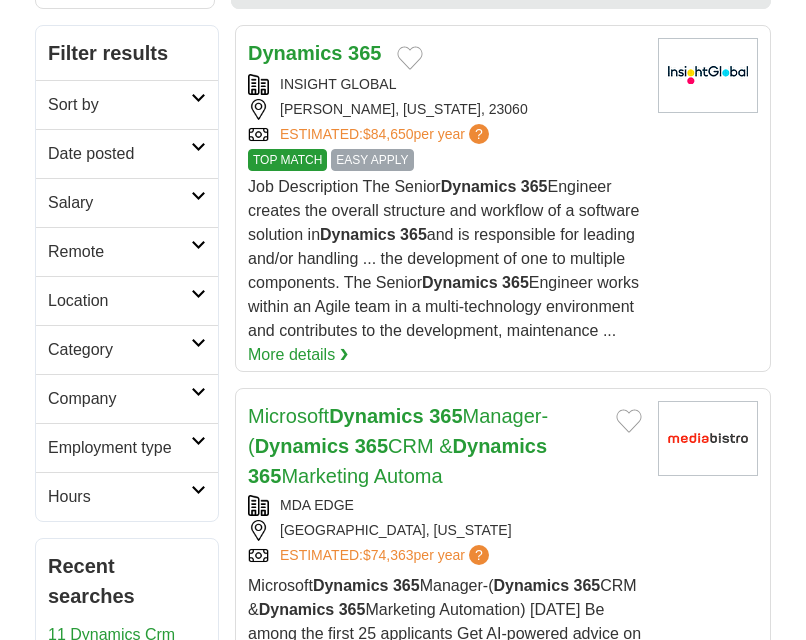 scroll, scrollTop: 353, scrollLeft: 0, axis: vertical 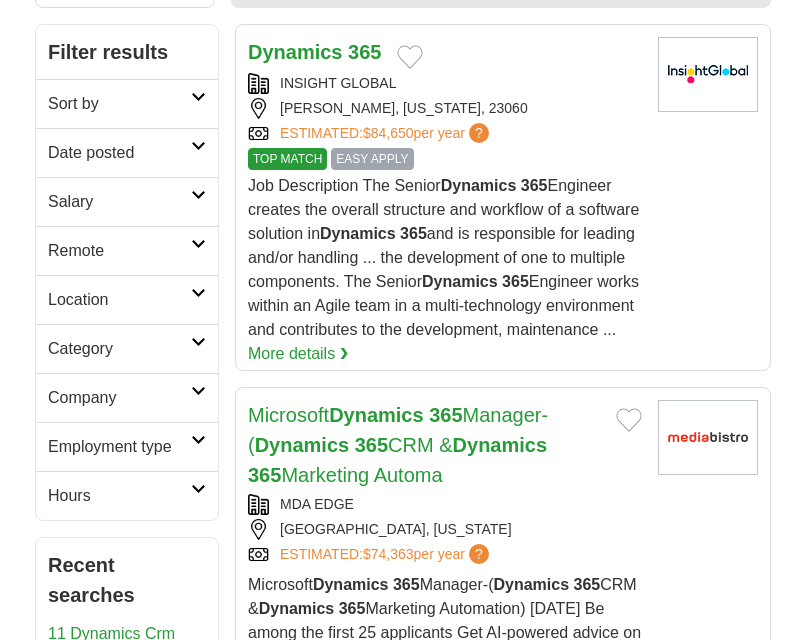 click on "Salary" at bounding box center (119, 202) 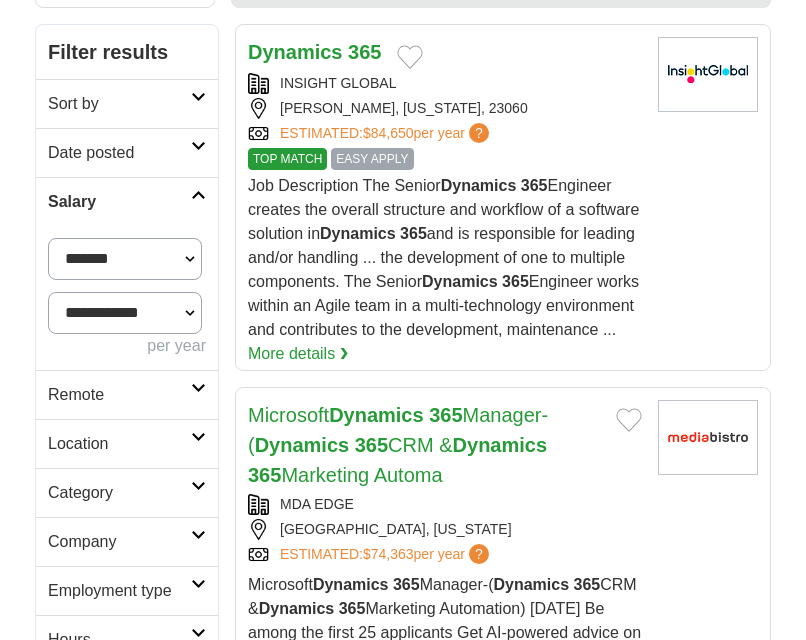 click on "Remote" at bounding box center [127, 394] 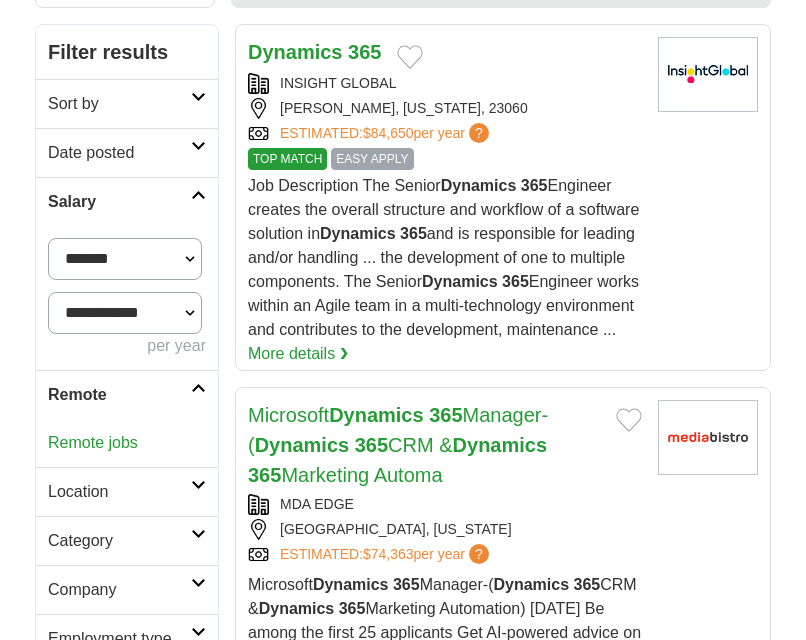 click on "Remote jobs" at bounding box center [127, 443] 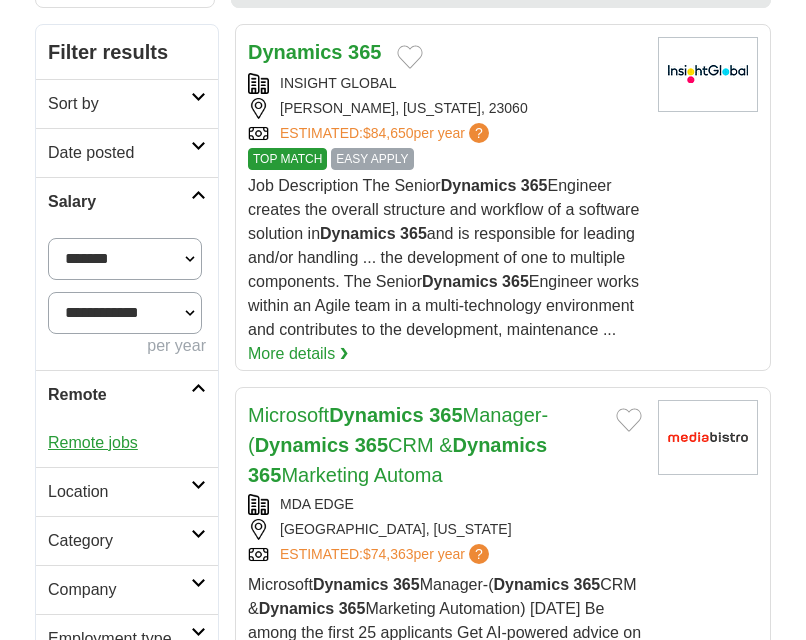 click on "Remote jobs" at bounding box center (93, 442) 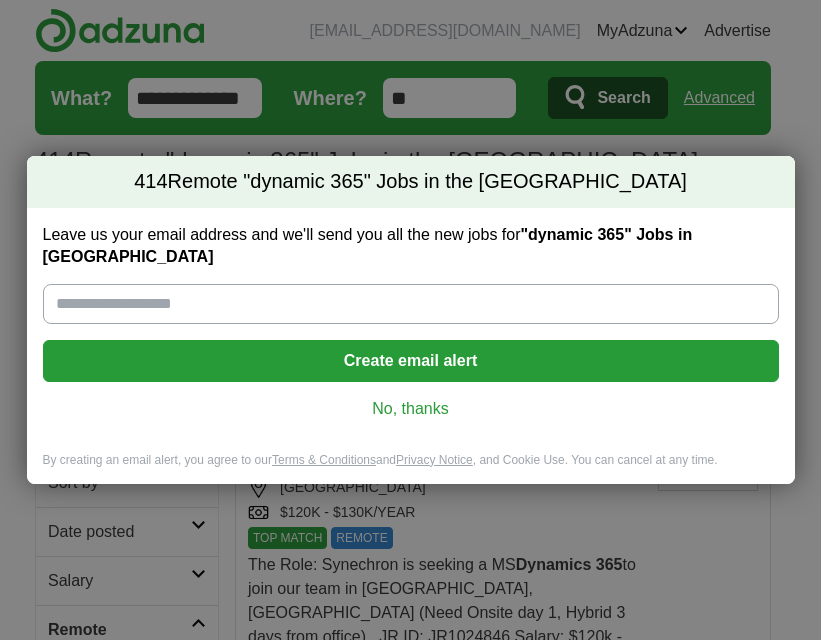 scroll, scrollTop: 0, scrollLeft: 0, axis: both 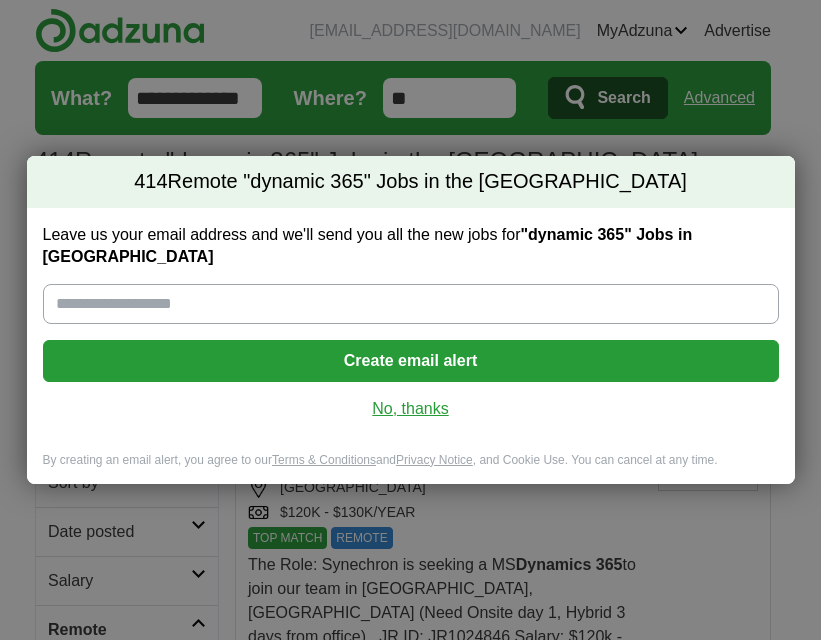 click on "No, thanks" at bounding box center (411, 409) 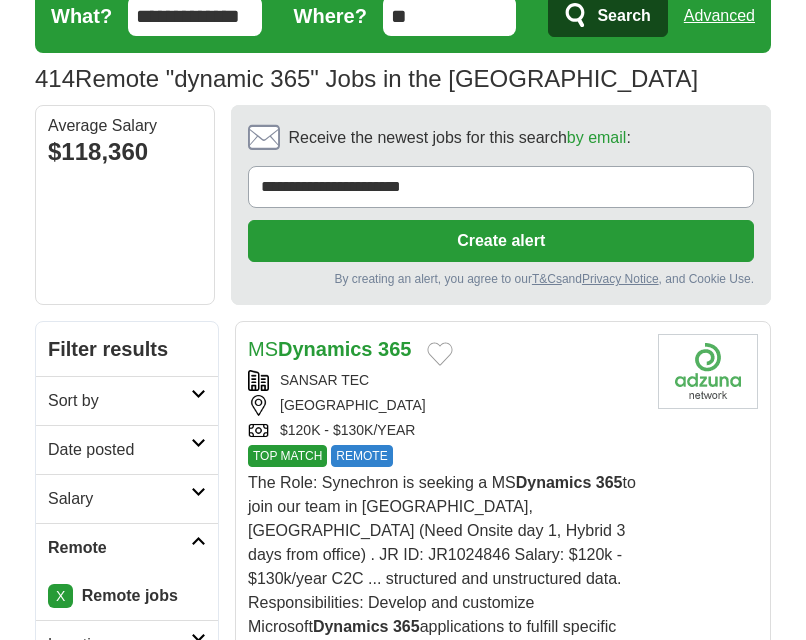 scroll, scrollTop: 105, scrollLeft: 0, axis: vertical 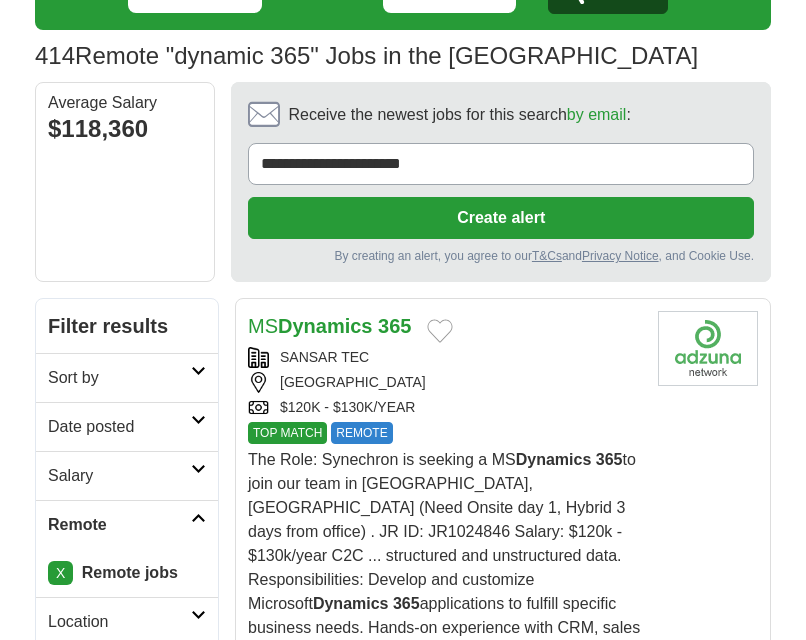 click at bounding box center [198, 420] 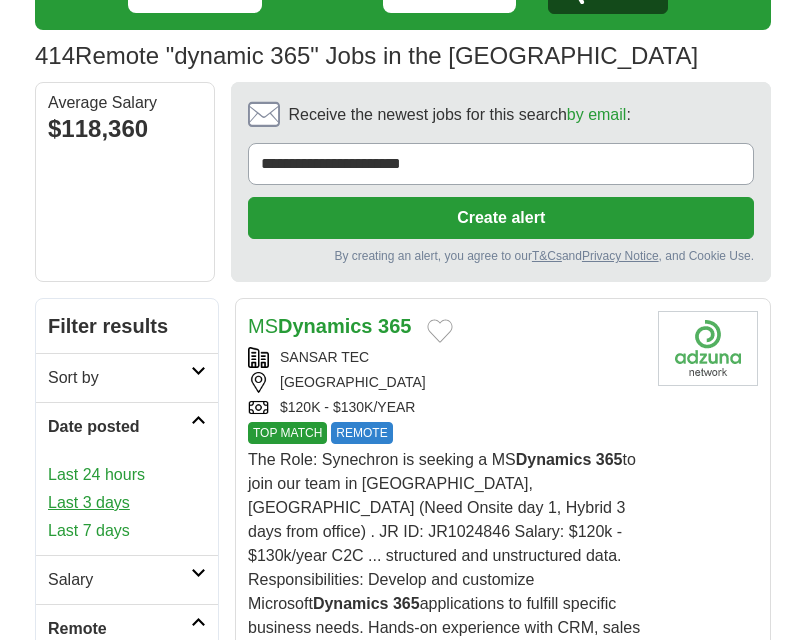 click on "Last 3 days" at bounding box center [127, 503] 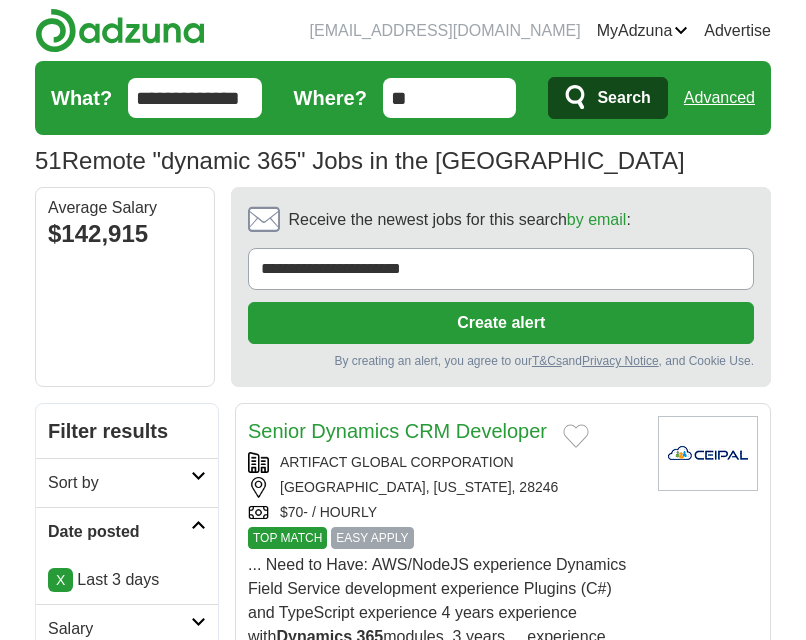 scroll, scrollTop: 0, scrollLeft: 0, axis: both 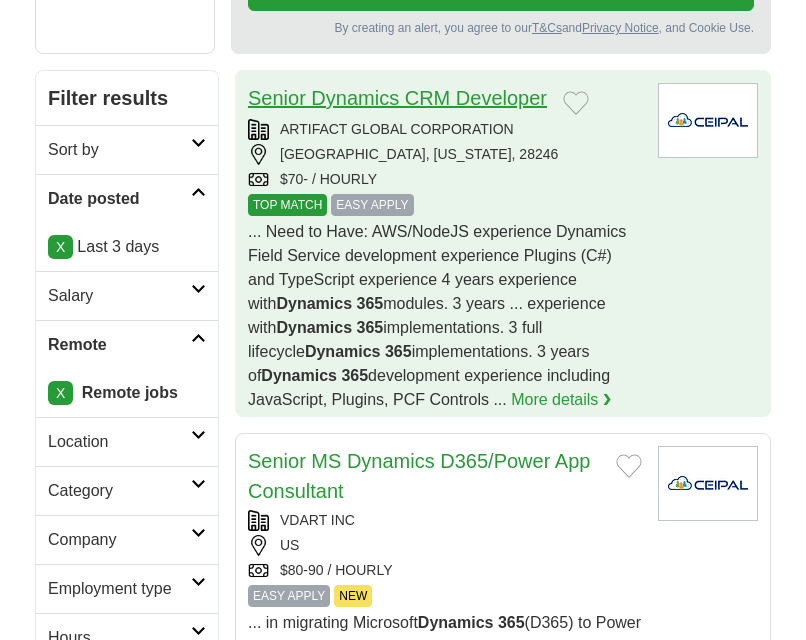 click on "Senior Dynamics CRM Developer" at bounding box center (397, 98) 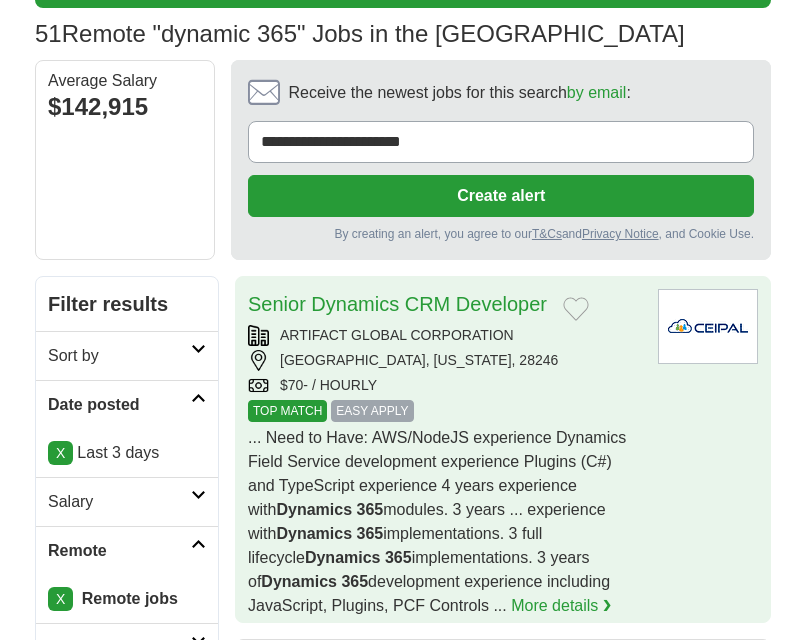 scroll, scrollTop: 128, scrollLeft: 0, axis: vertical 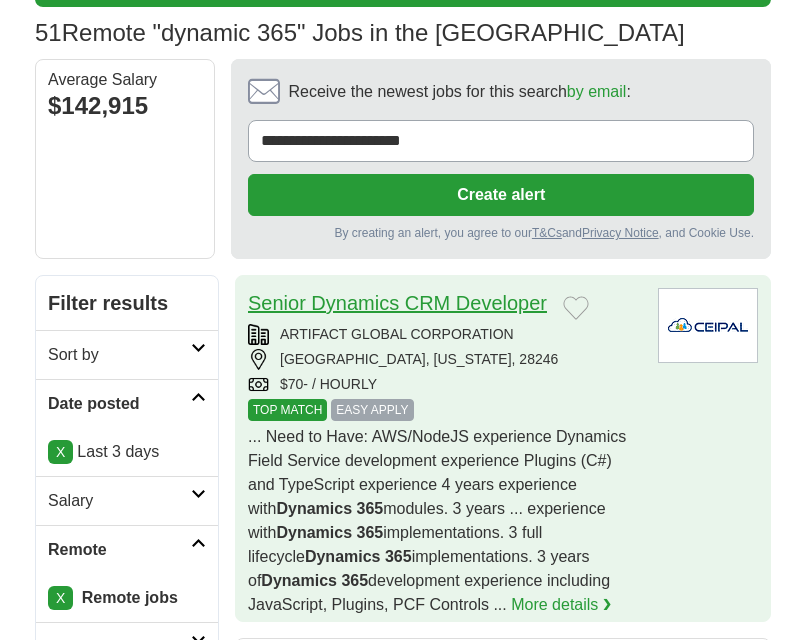 click on "Senior Dynamics CRM Developer" at bounding box center [397, 303] 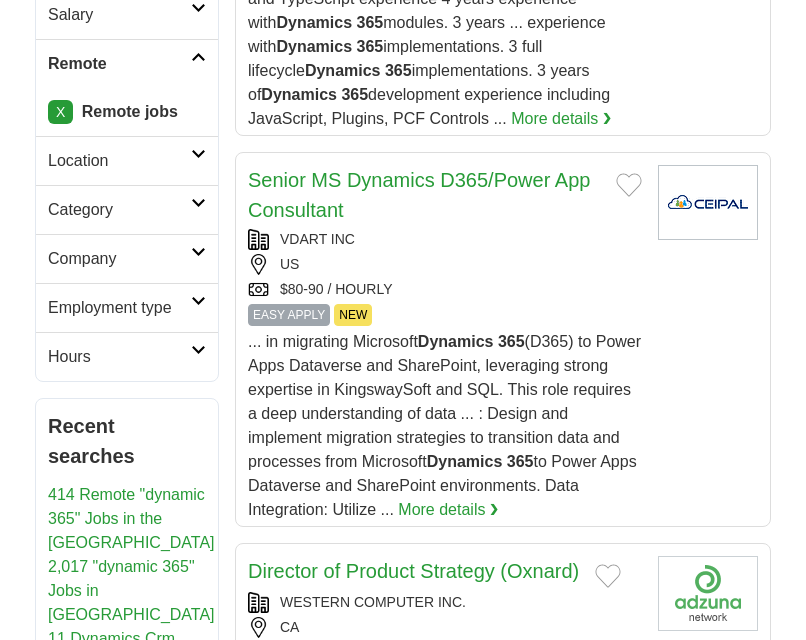 scroll, scrollTop: 615, scrollLeft: 0, axis: vertical 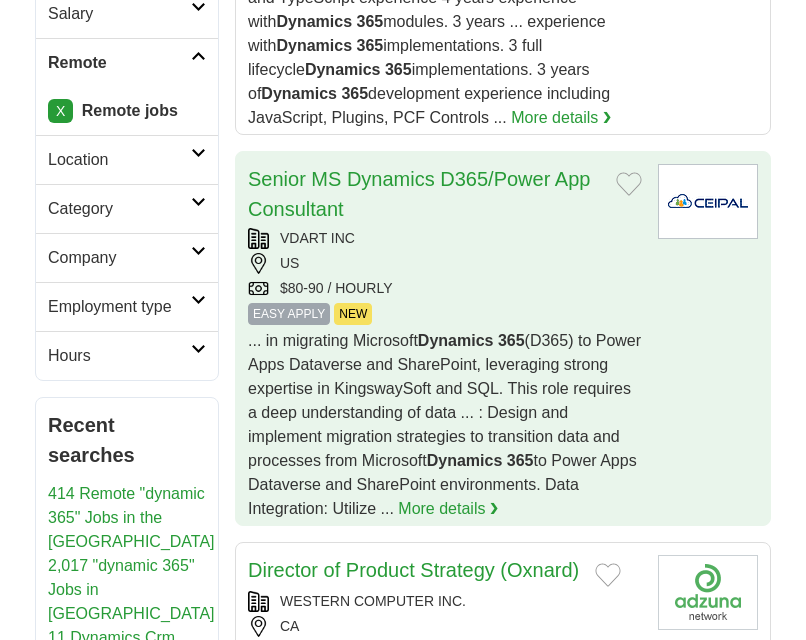 click on "Senior MS Dynamics D365/Power App Consultant" at bounding box center [424, 194] 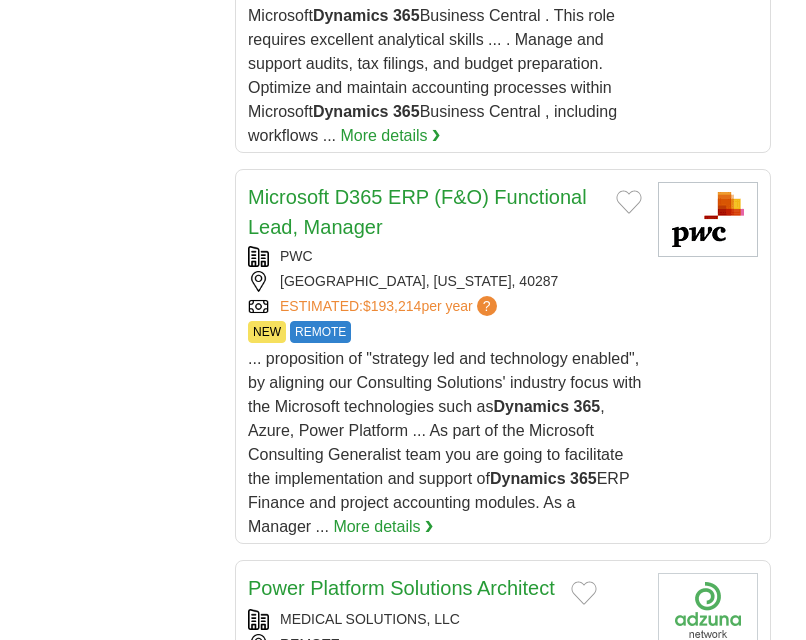 scroll, scrollTop: 1800, scrollLeft: 0, axis: vertical 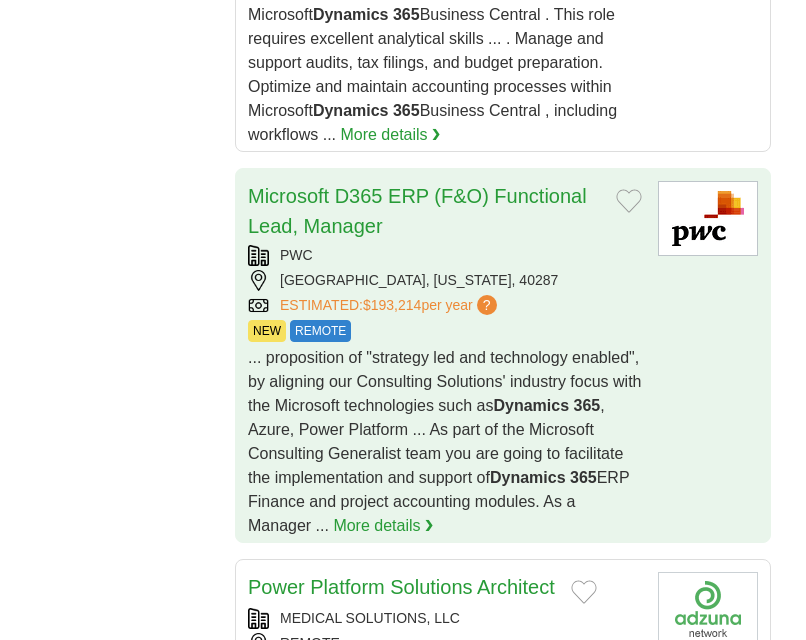 click on "Microsoft D365 ERP (F&O) Functional Lead, Manager
PWC
LOUISVILLE, KENTUCKY, 40287
ESTIMATED:
$193,214
per year
?
NEW REMOTE
NEW REMOTE
Dynamics   365 Dynamics   365  ERP Finance and project accounting modules. As a Manager ..." at bounding box center [445, 359] 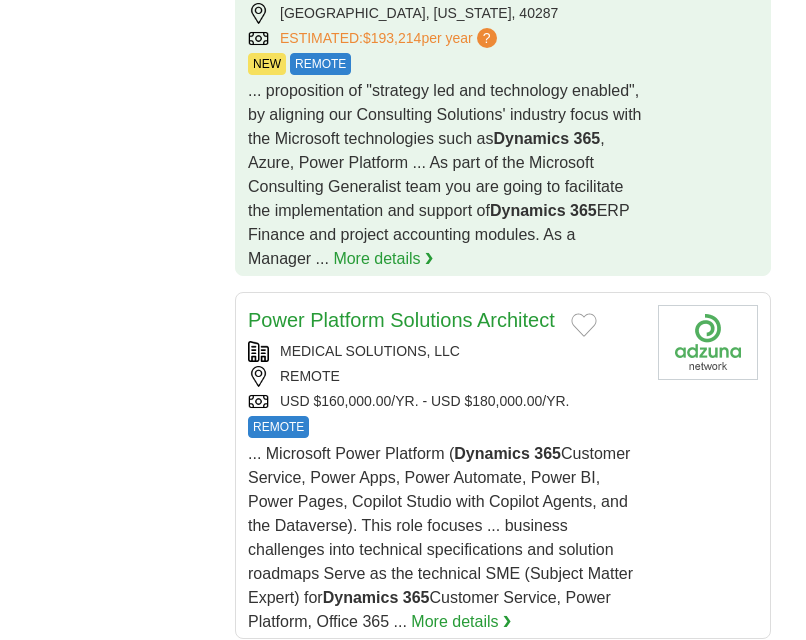 scroll, scrollTop: 2073, scrollLeft: 0, axis: vertical 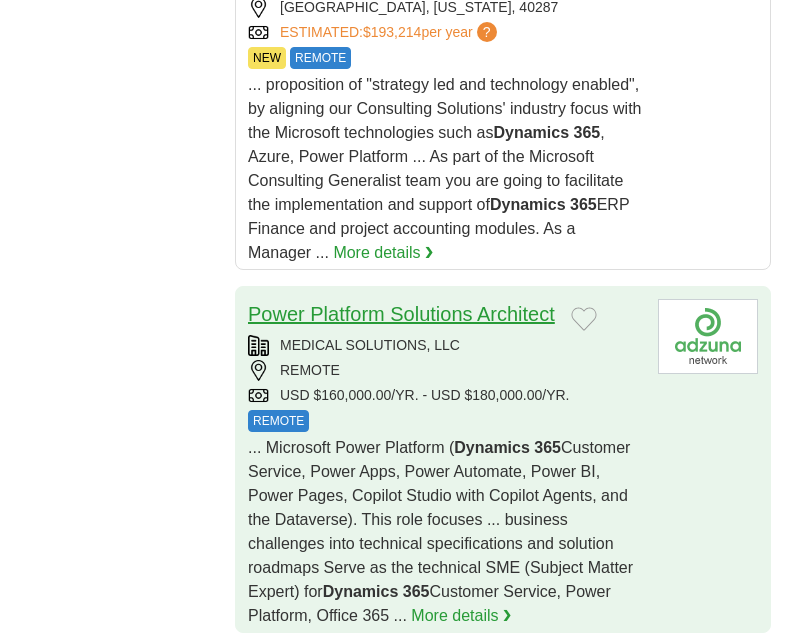 click on "Power Platform Solutions Architect" at bounding box center [401, 314] 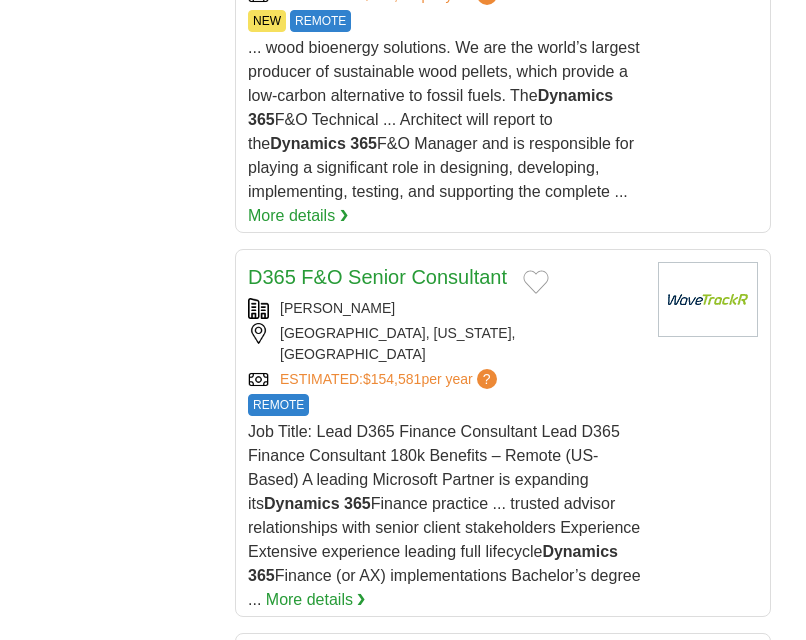 scroll, scrollTop: 2935, scrollLeft: 0, axis: vertical 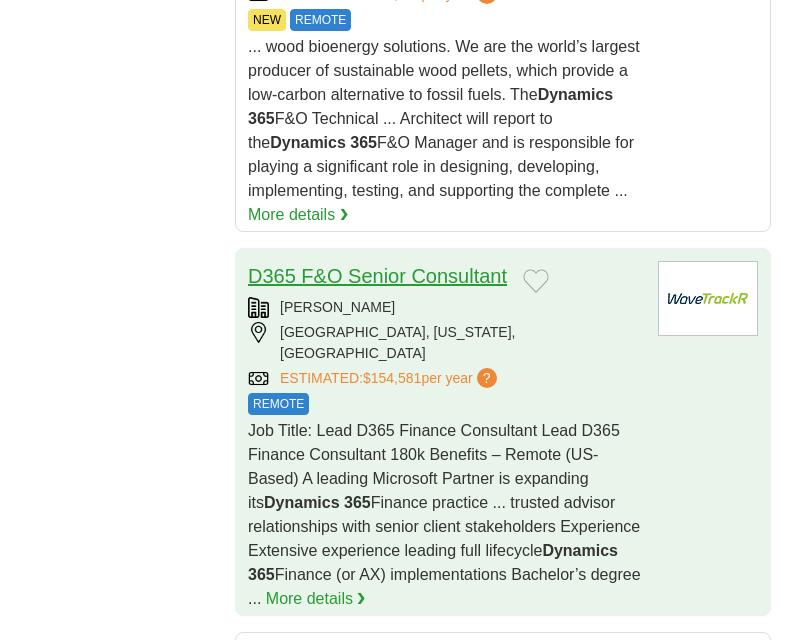 click on "D365 F&O Senior Consultant" at bounding box center (377, 276) 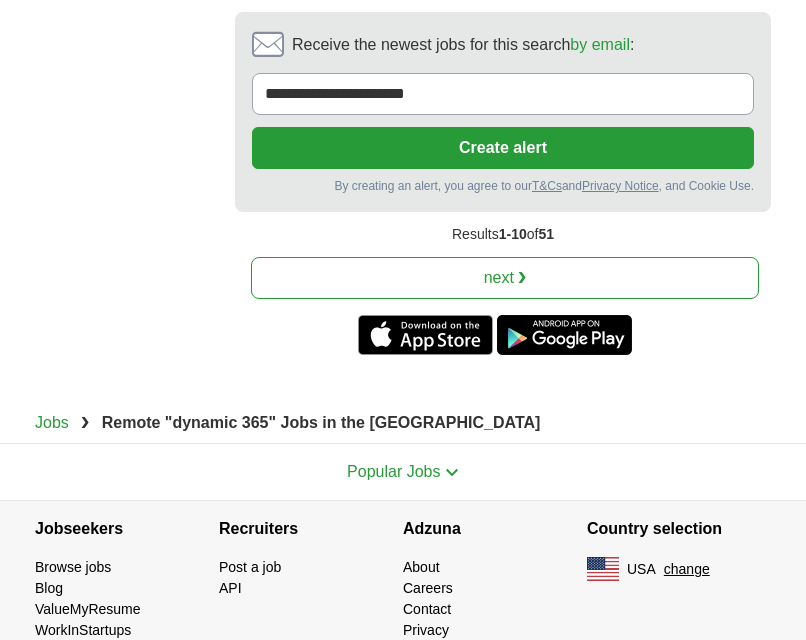 scroll, scrollTop: 4950, scrollLeft: 0, axis: vertical 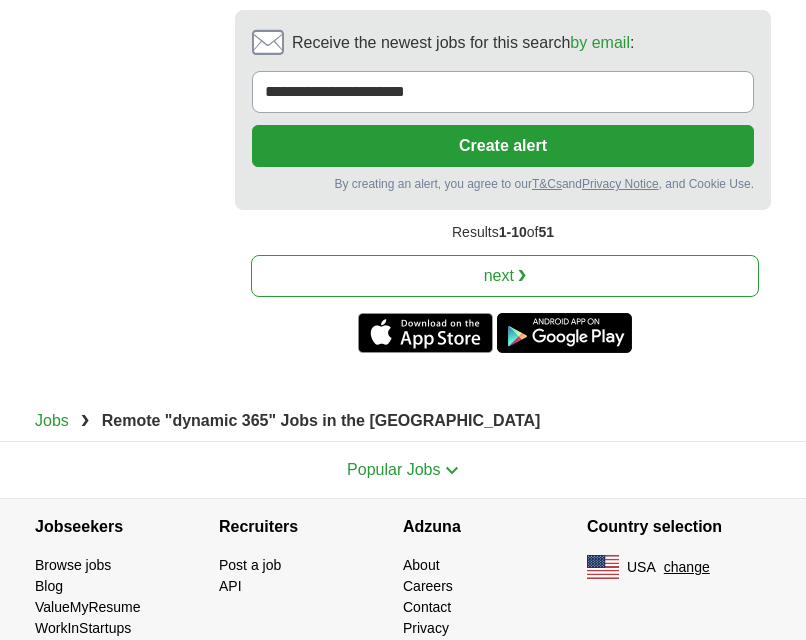 click on "next ❯" at bounding box center [505, 276] 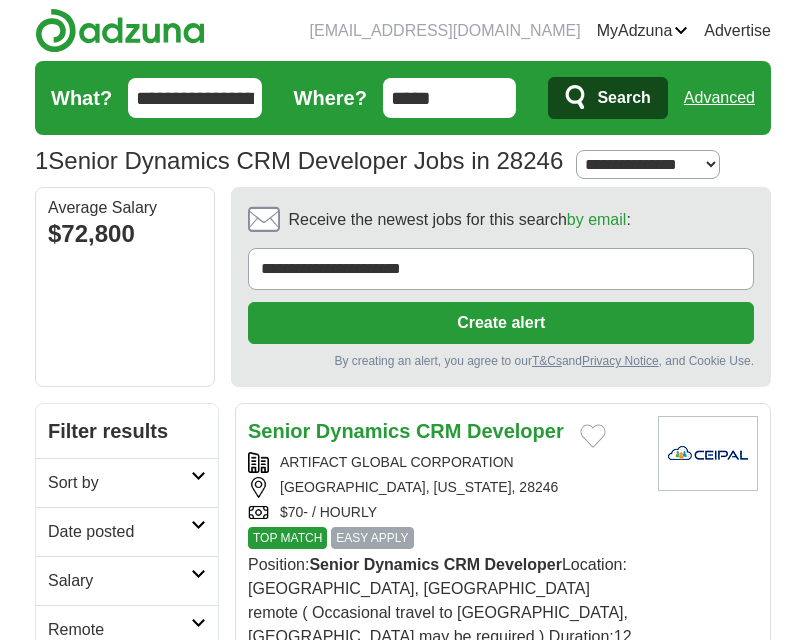 scroll, scrollTop: 0, scrollLeft: 0, axis: both 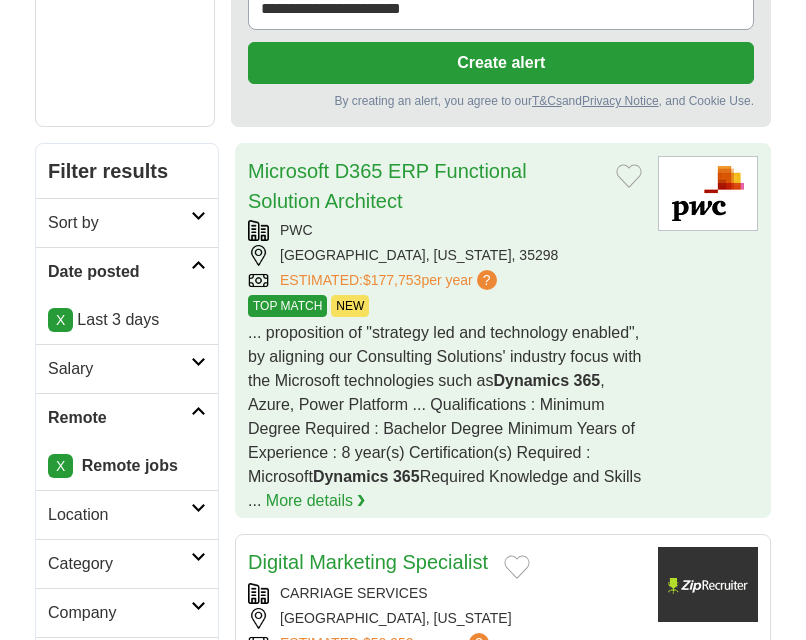 click on "Microsoft D365 ERP Functional Solution Architect" at bounding box center [424, 186] 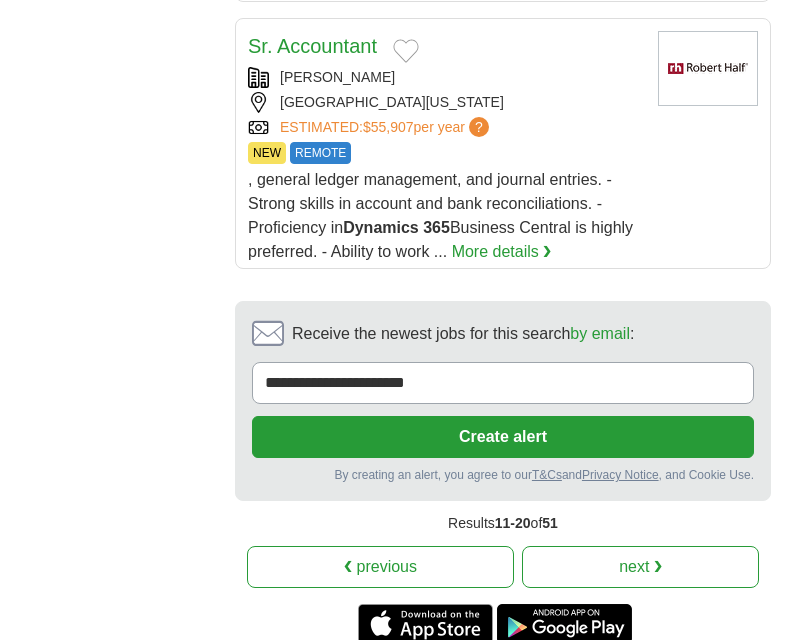 scroll, scrollTop: 3583, scrollLeft: 0, axis: vertical 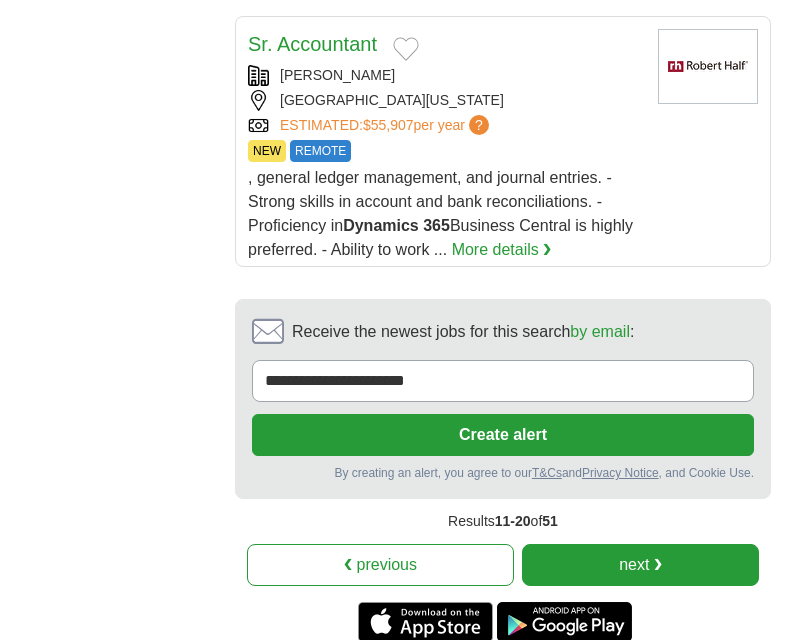 click on "next ❯" at bounding box center (640, 565) 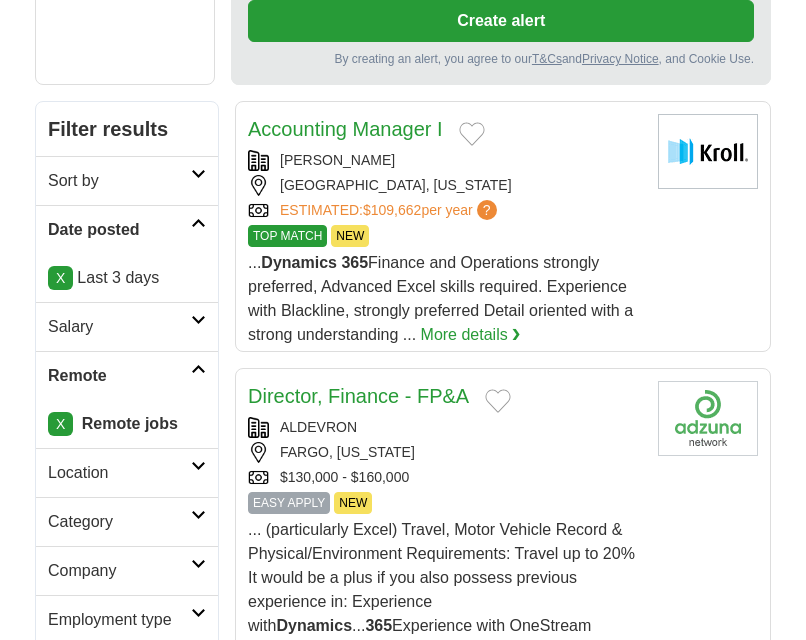 scroll, scrollTop: 303, scrollLeft: 0, axis: vertical 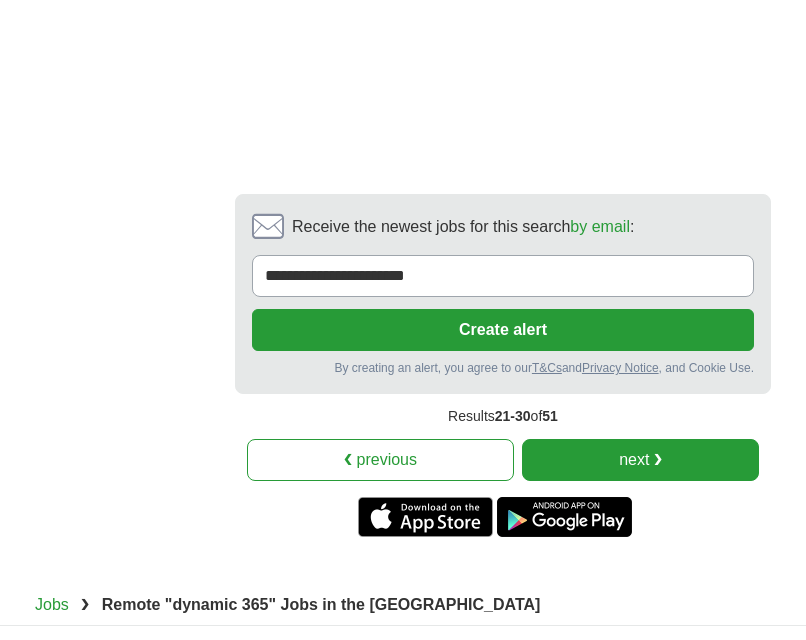 click on "next ❯" at bounding box center [640, 460] 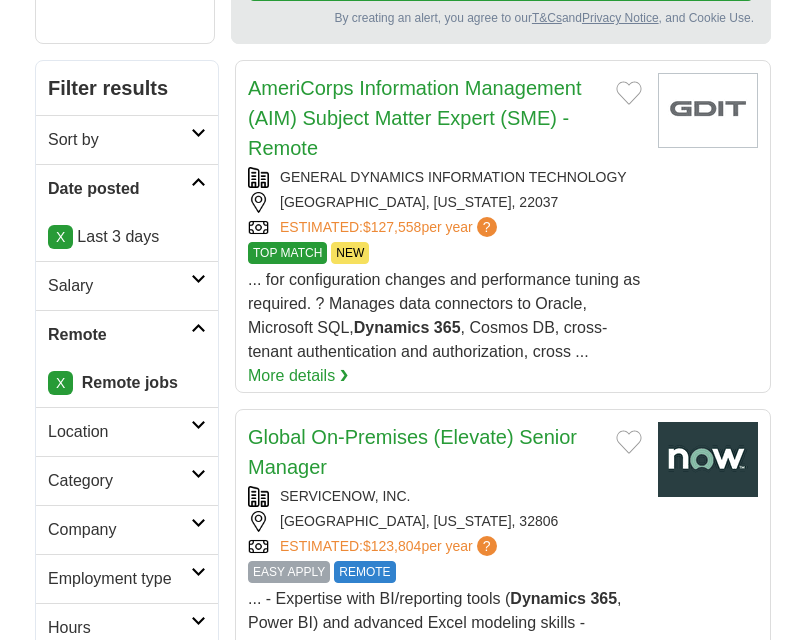scroll, scrollTop: 345, scrollLeft: 0, axis: vertical 